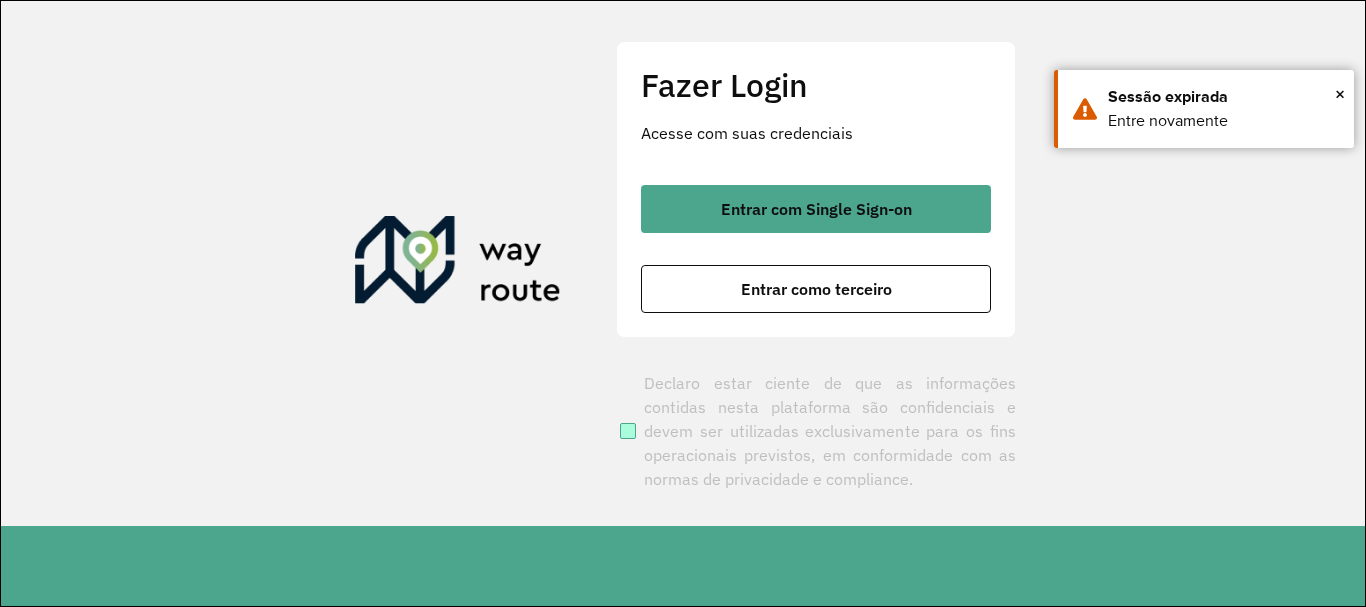 scroll, scrollTop: 0, scrollLeft: 0, axis: both 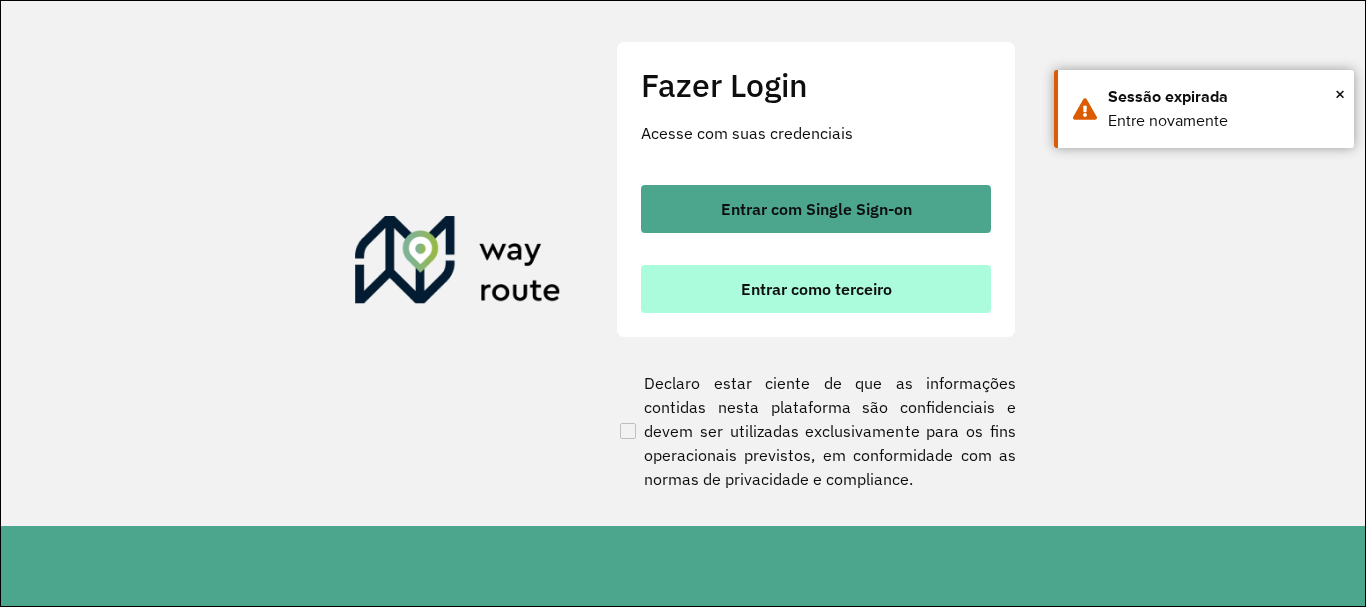 click on "Entrar como terceiro" at bounding box center (816, 289) 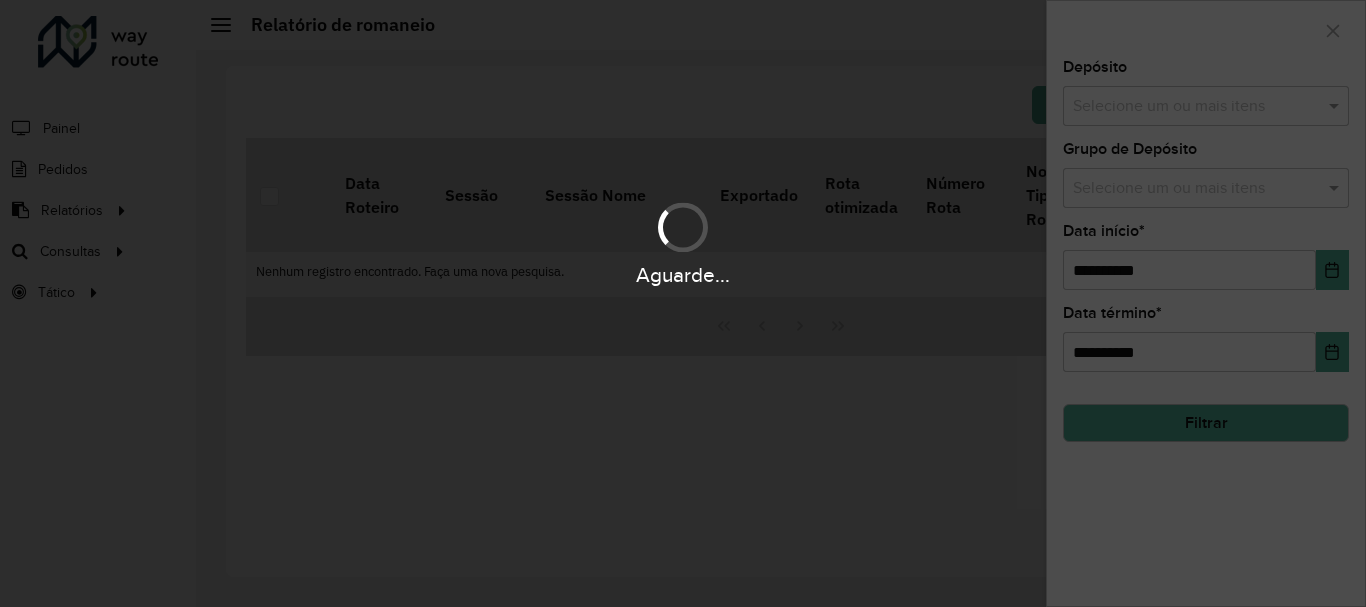 scroll, scrollTop: 0, scrollLeft: 0, axis: both 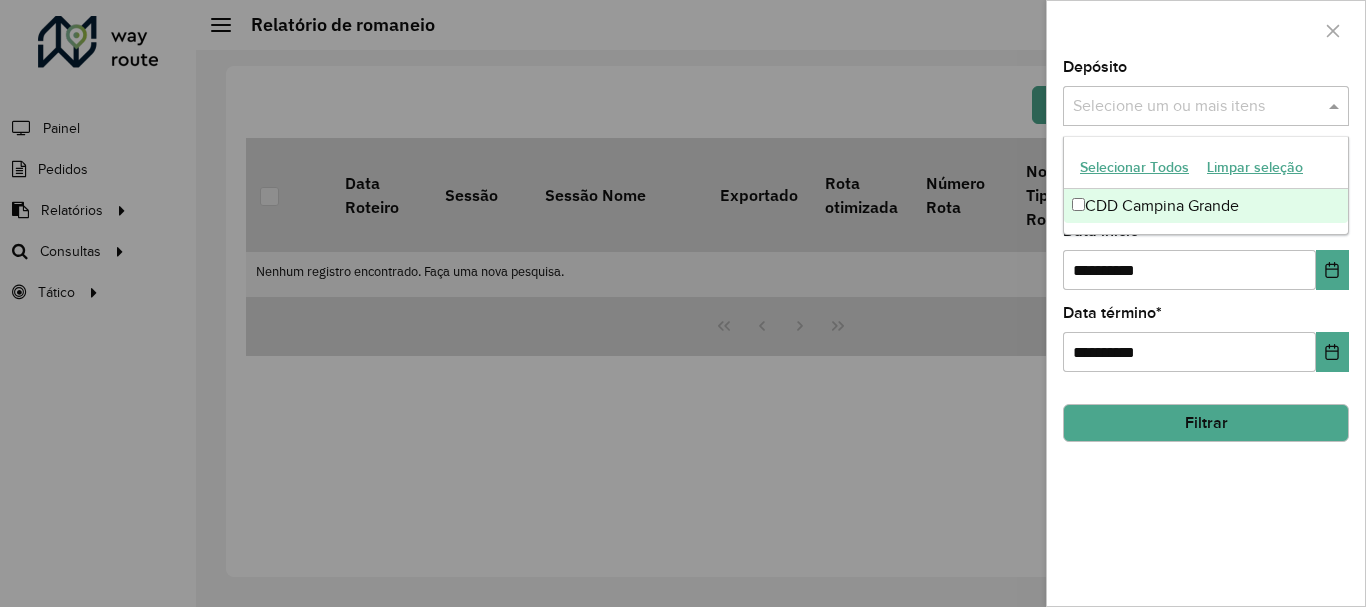 click at bounding box center [1196, 107] 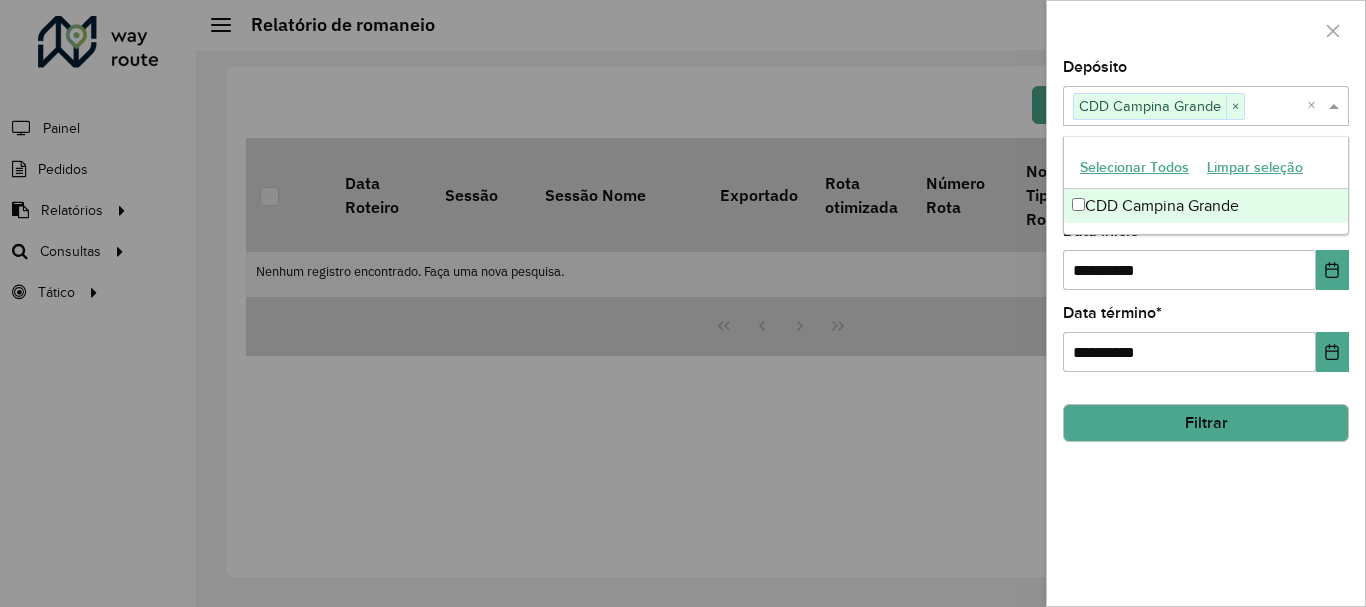 click 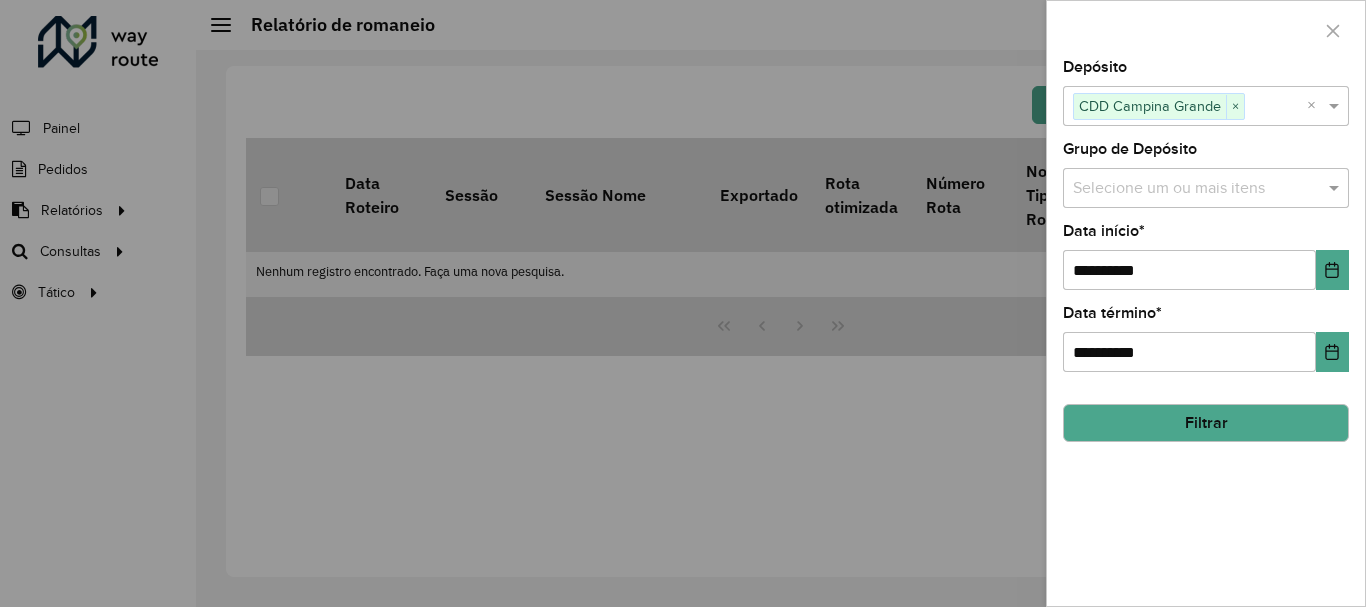 click at bounding box center [1196, 189] 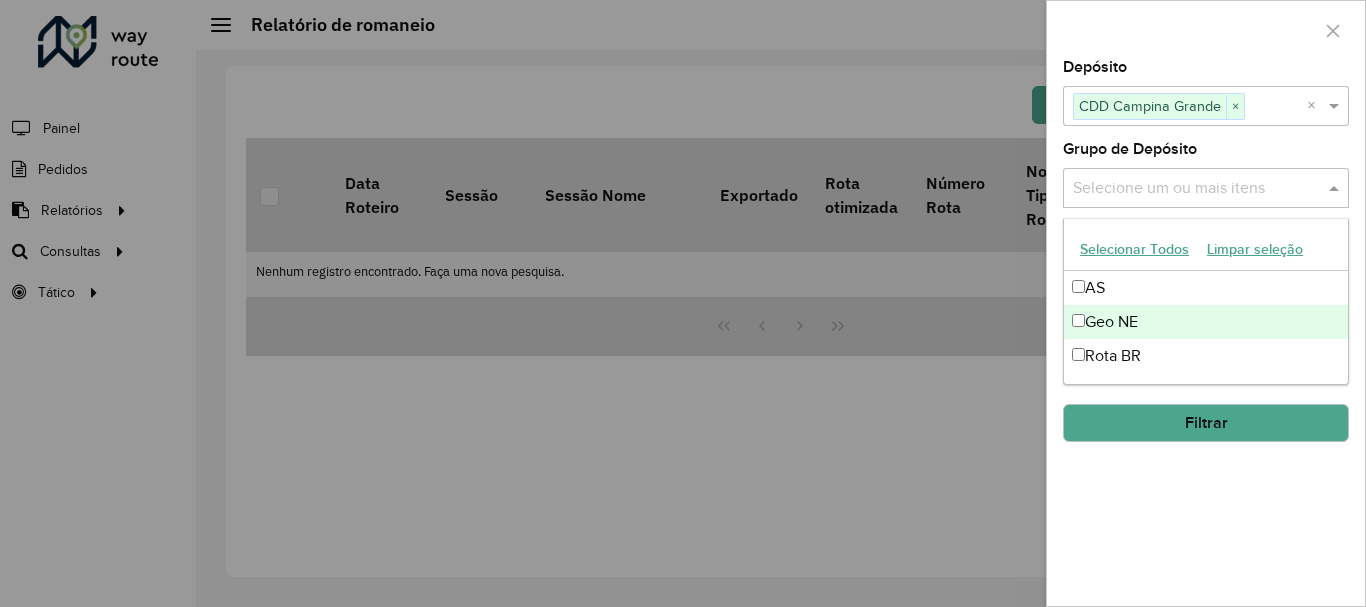 click on "Geo NE" at bounding box center [1206, 322] 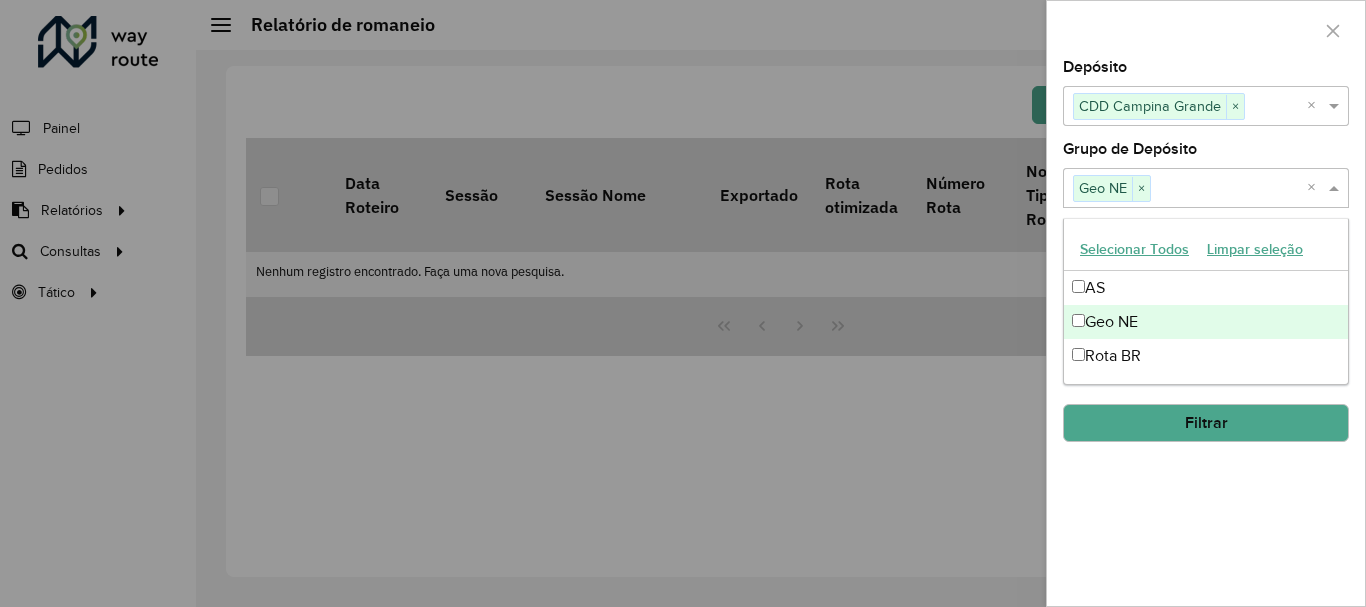 click 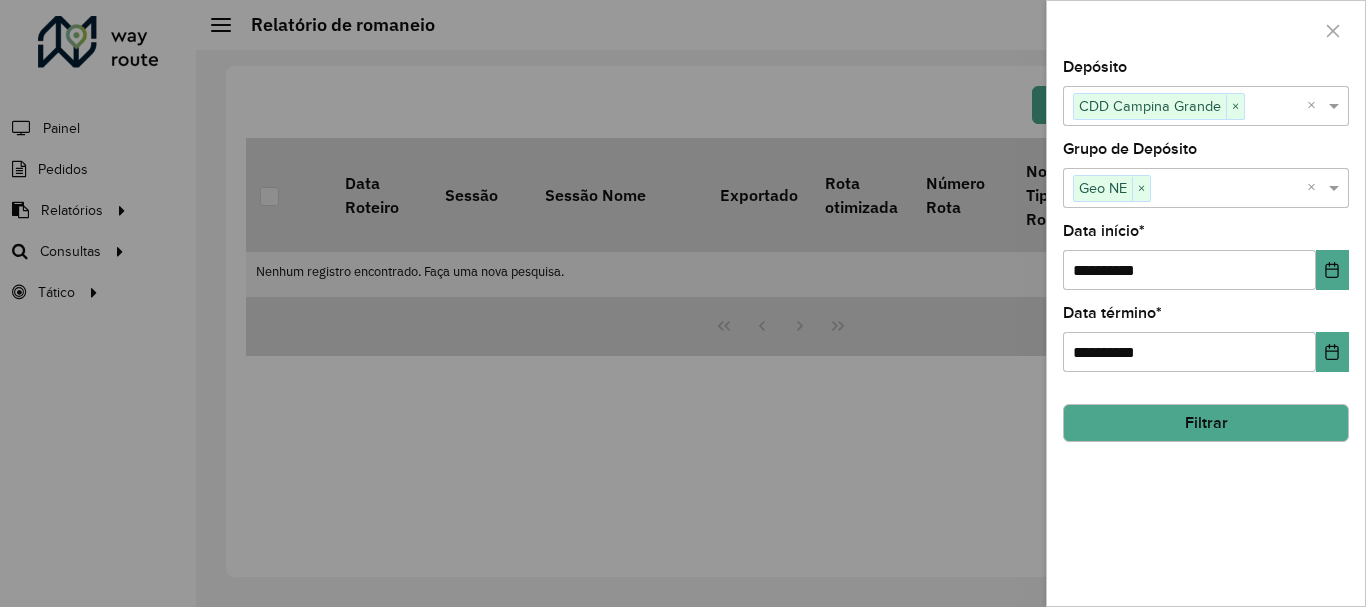 click on "Filtrar" 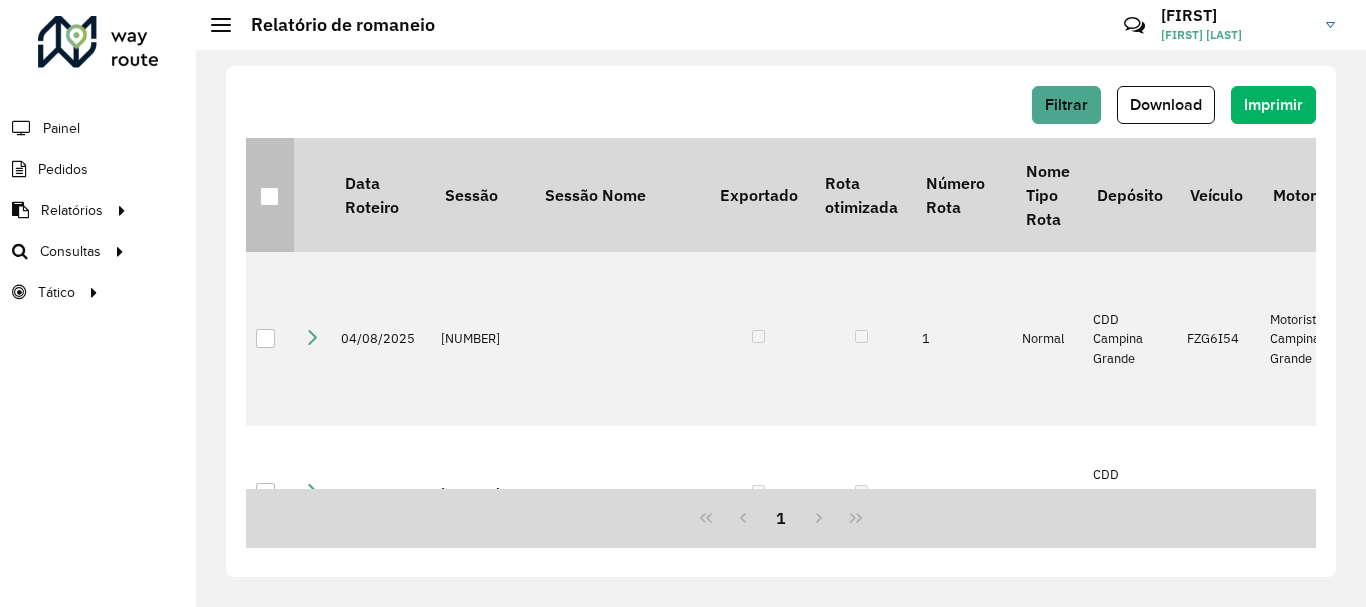click at bounding box center (269, 196) 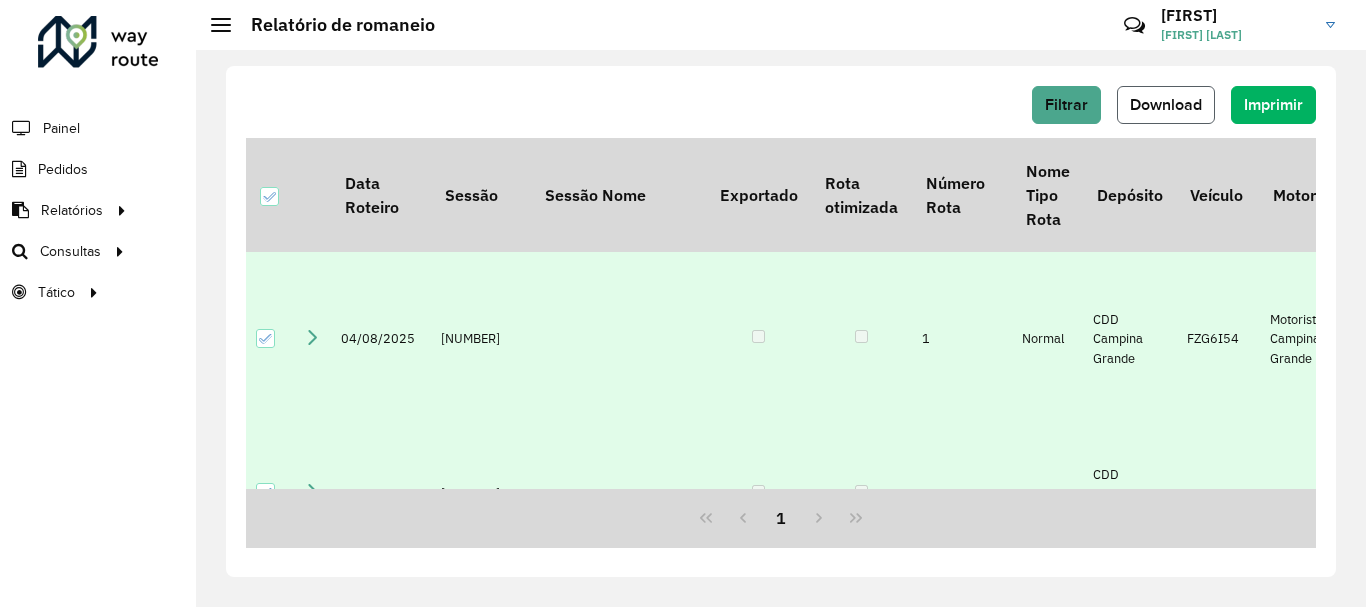click on "Download" 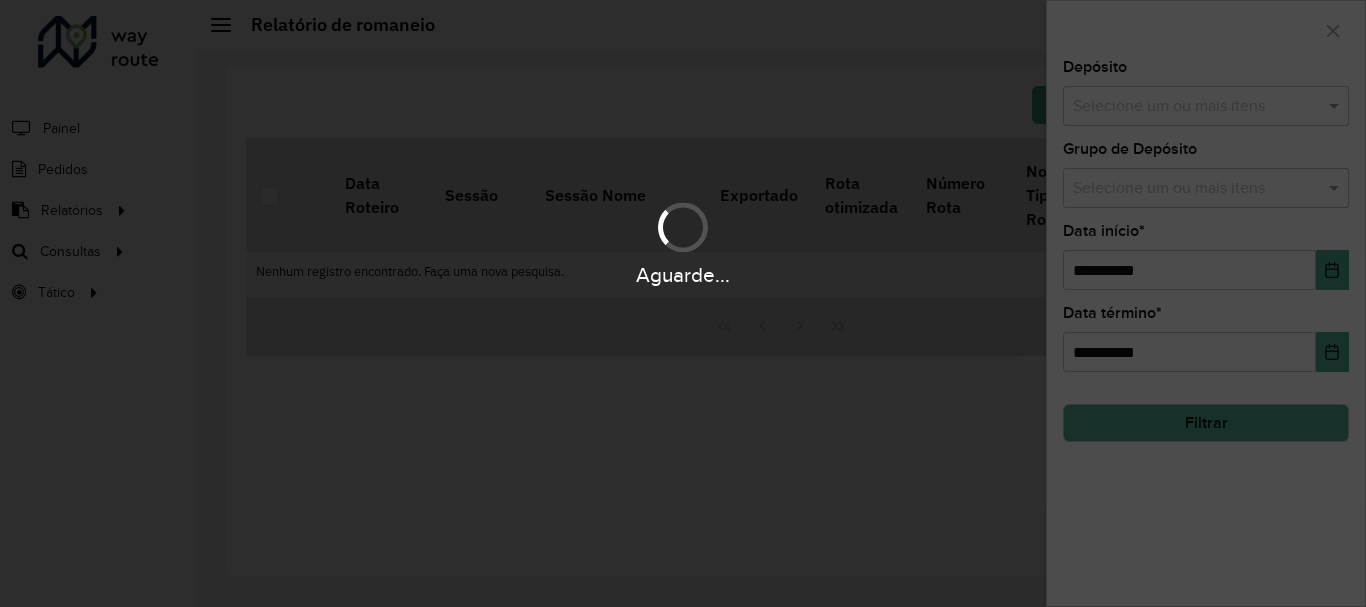 scroll, scrollTop: 0, scrollLeft: 0, axis: both 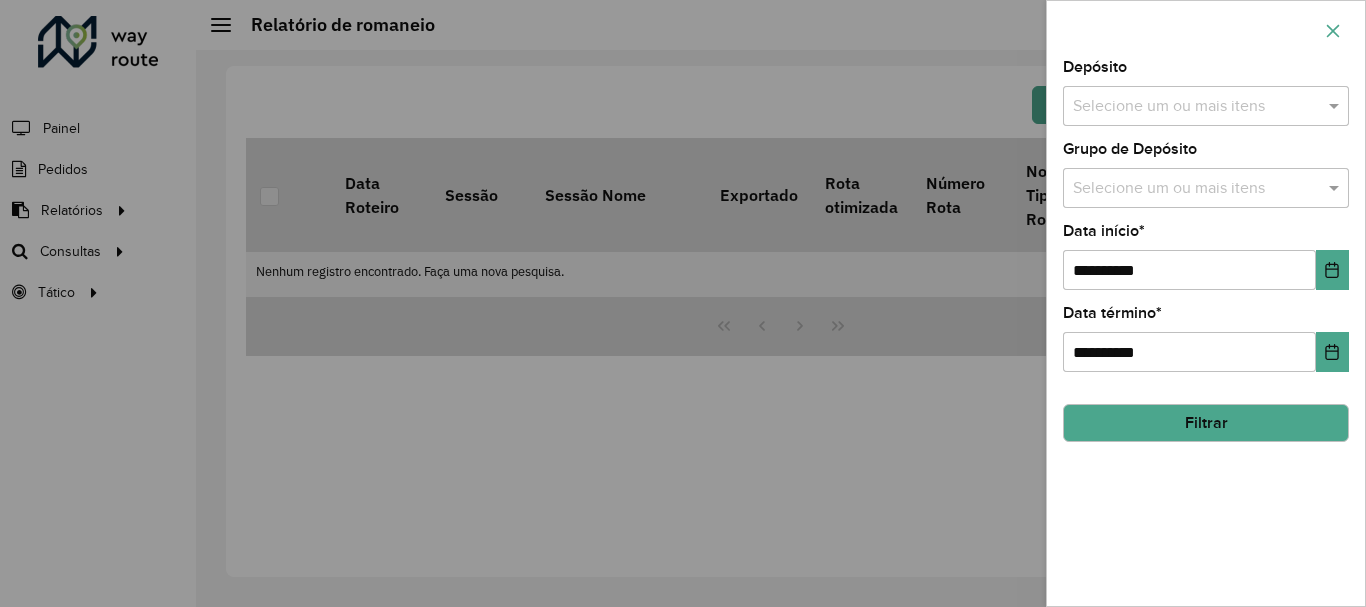 click 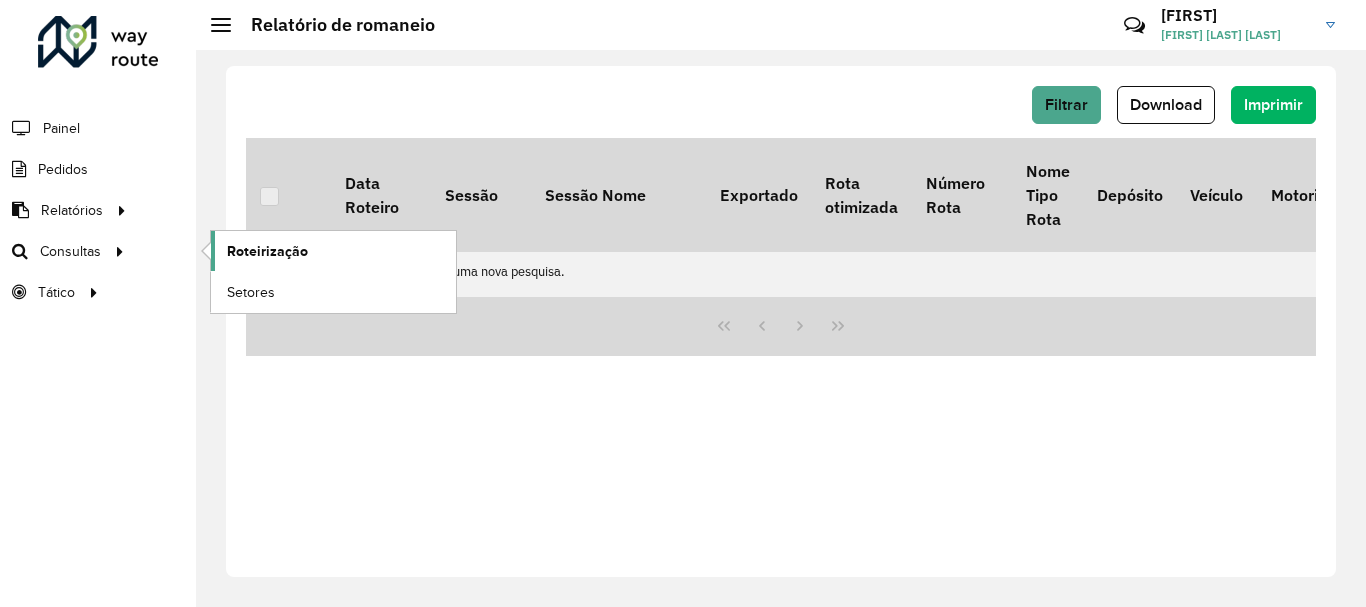 click on "Roteirização" 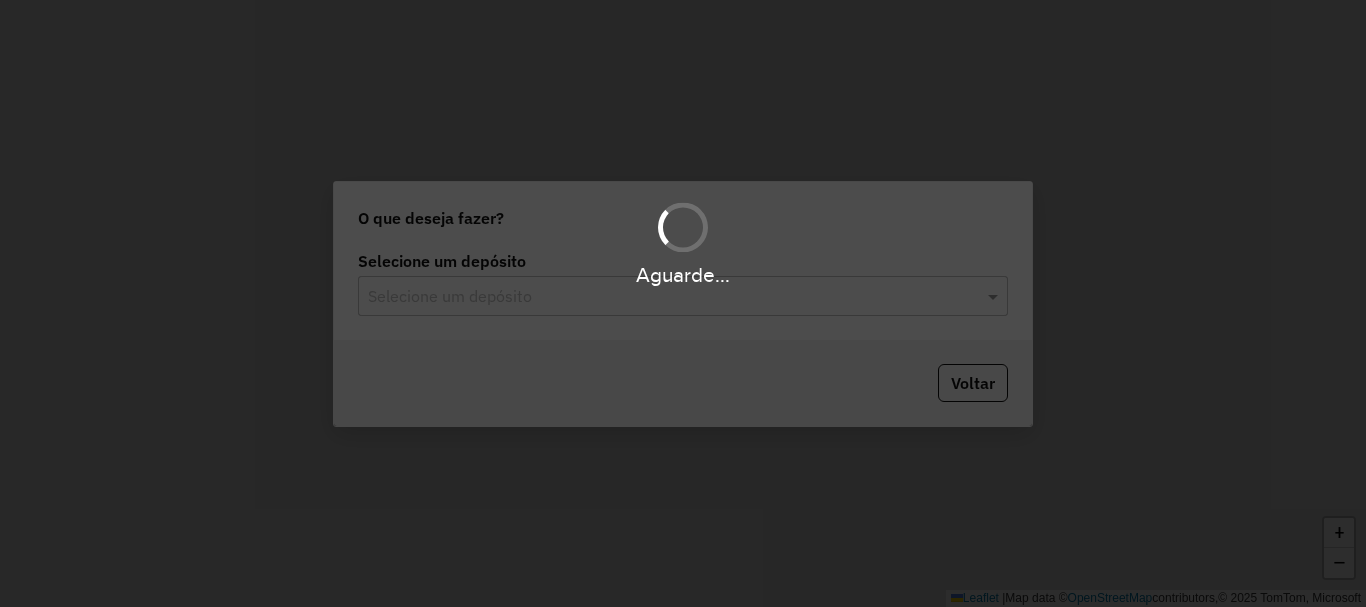 scroll, scrollTop: 0, scrollLeft: 0, axis: both 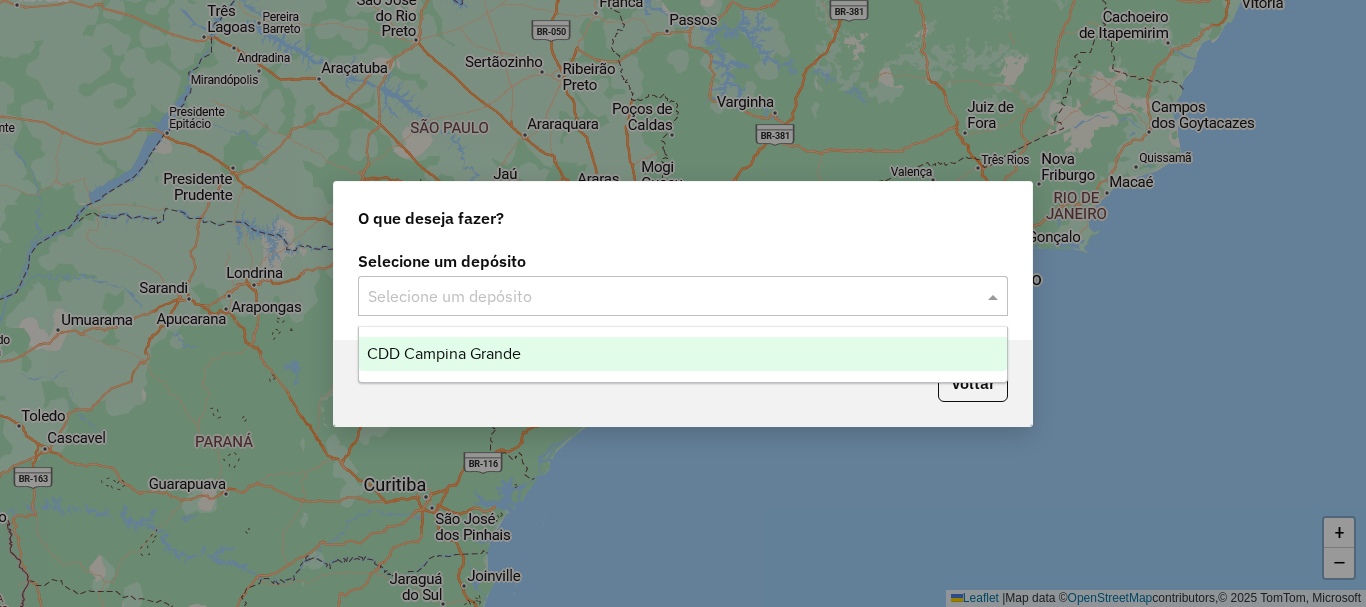 click 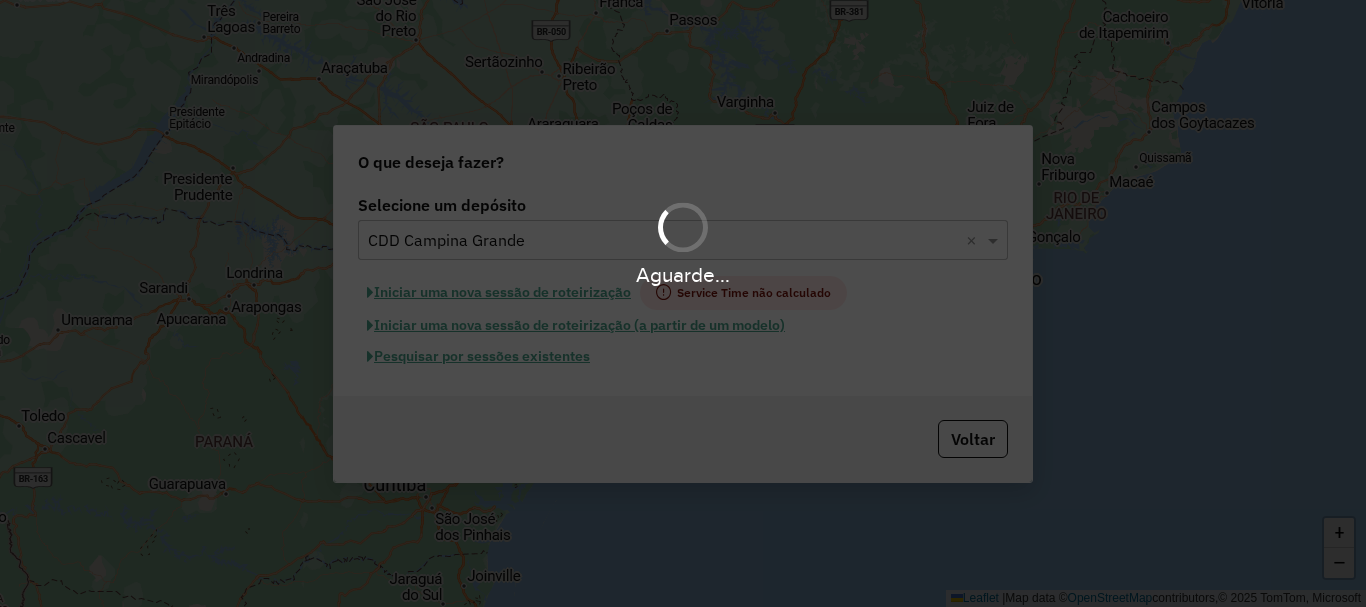 click on "Aguarde..." at bounding box center (683, 303) 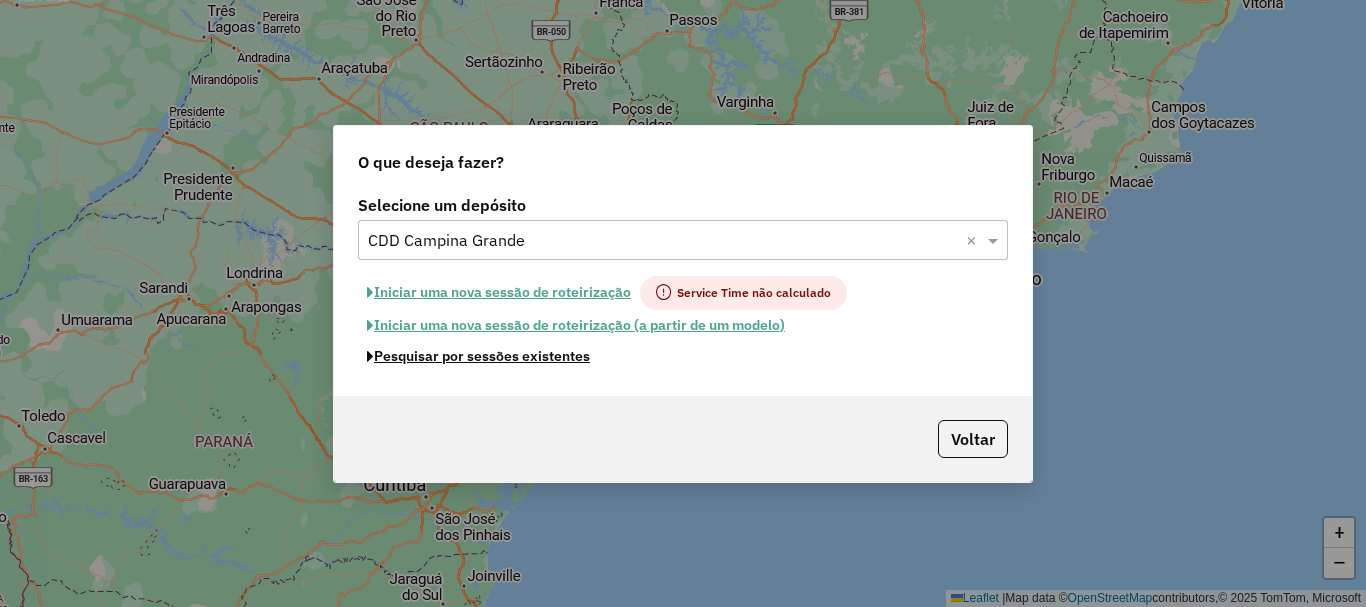 click on "Pesquisar por sessões existentes" 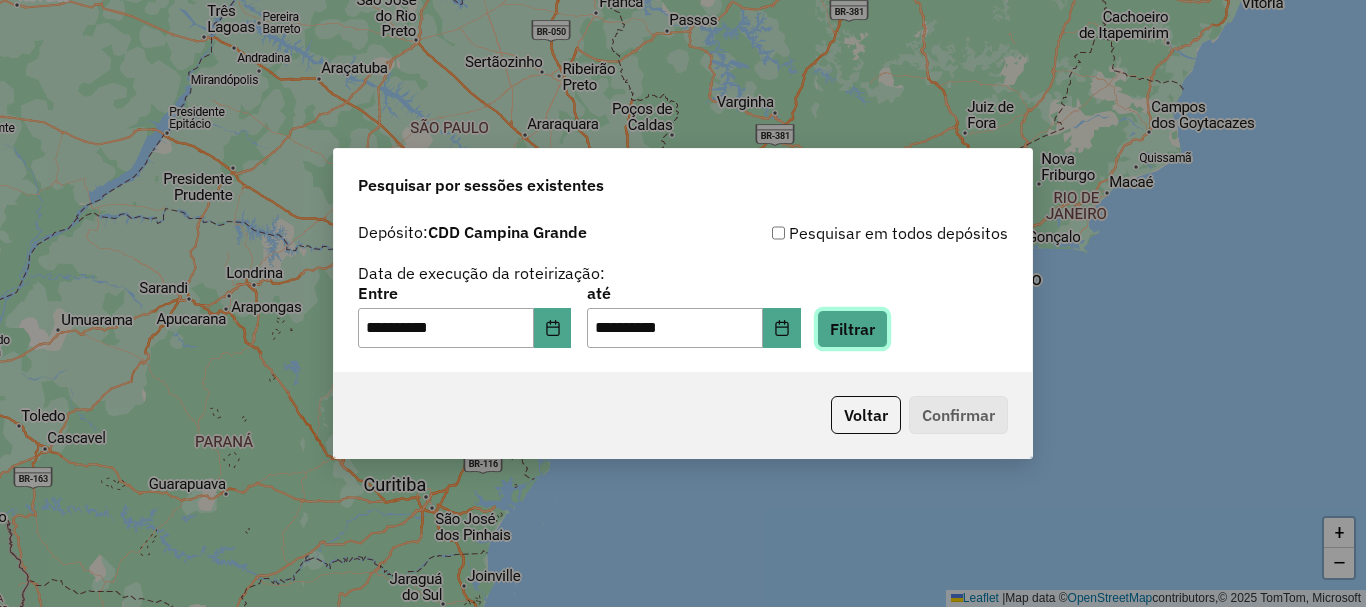 click on "Filtrar" 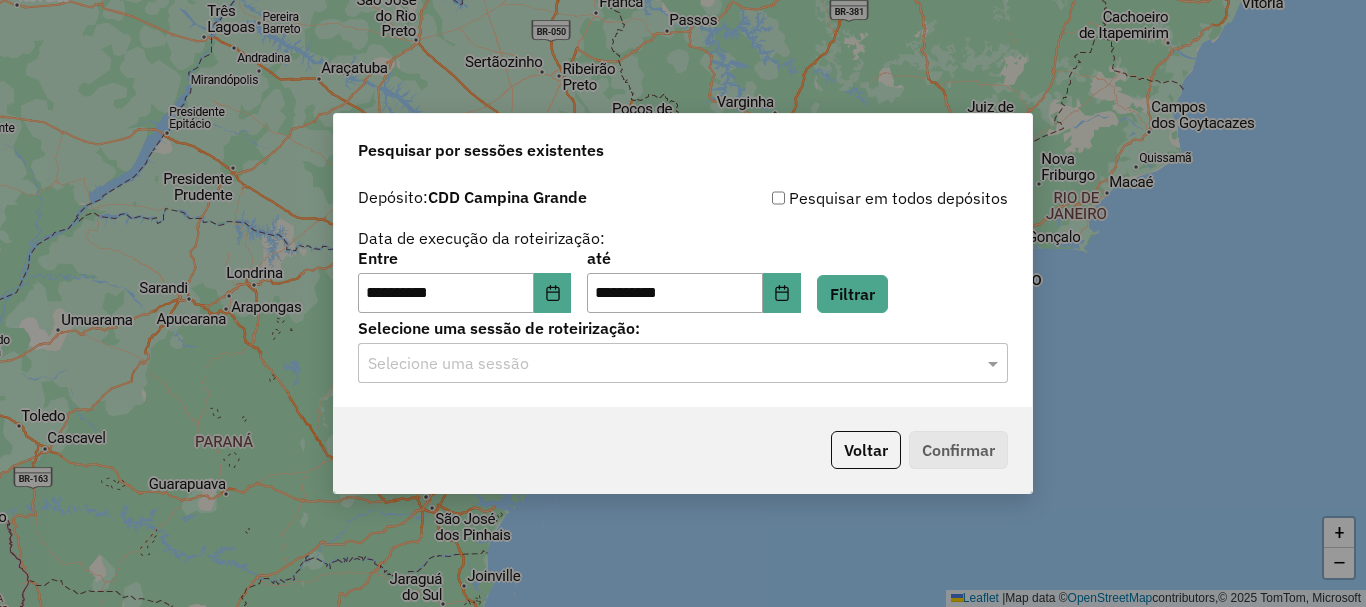 click 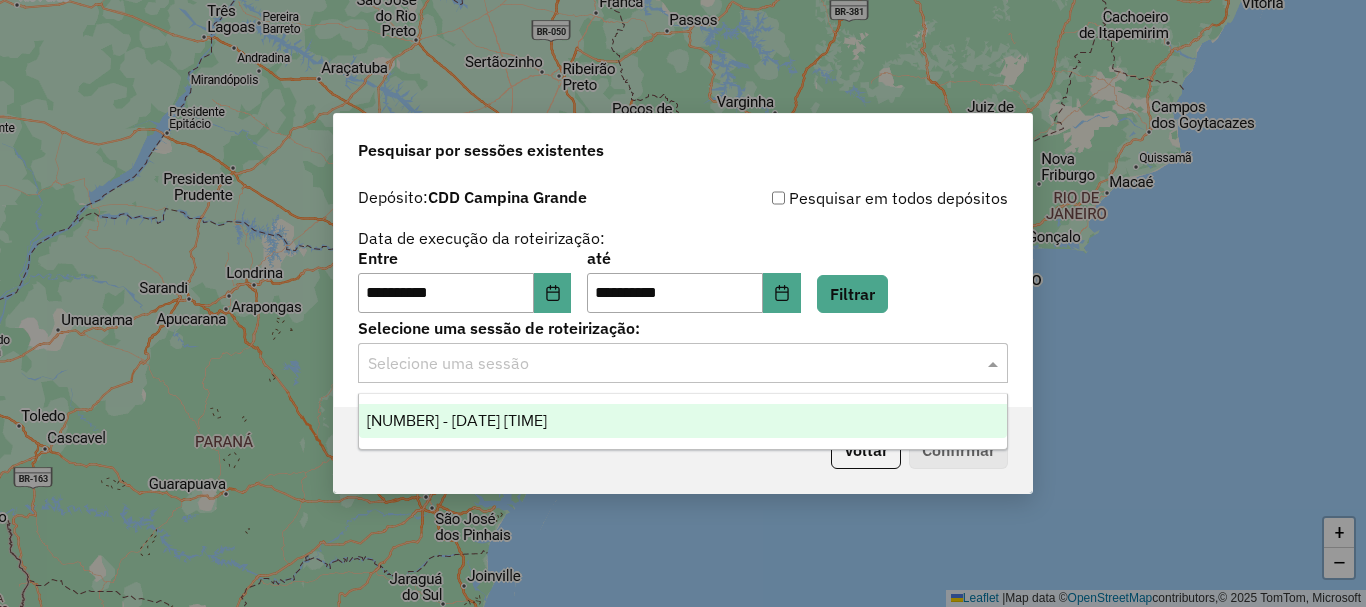 click on "1223243 - 04/08/2025 17:15" at bounding box center (457, 420) 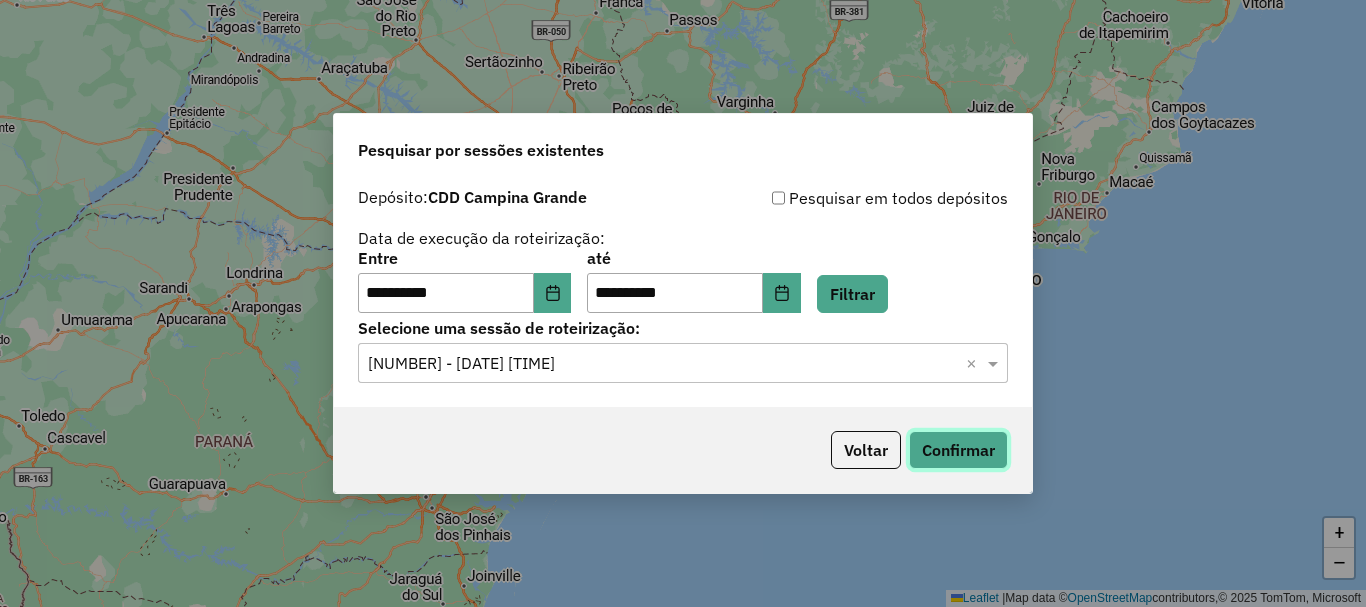 click on "Confirmar" 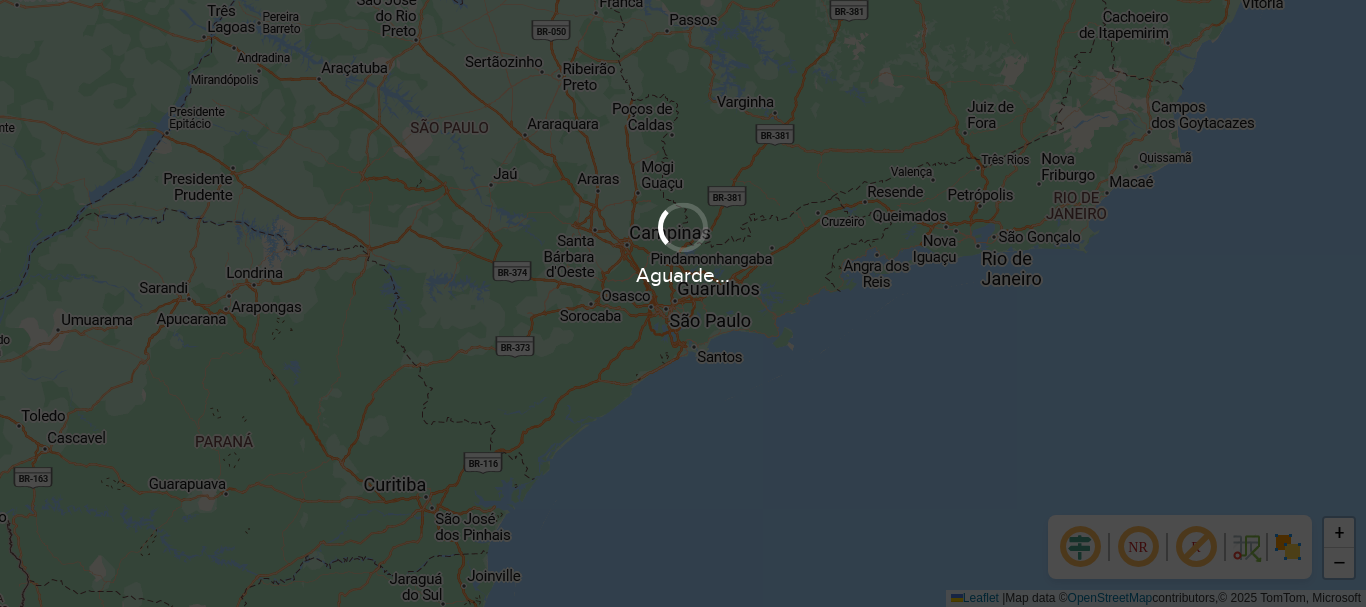 scroll, scrollTop: 0, scrollLeft: 0, axis: both 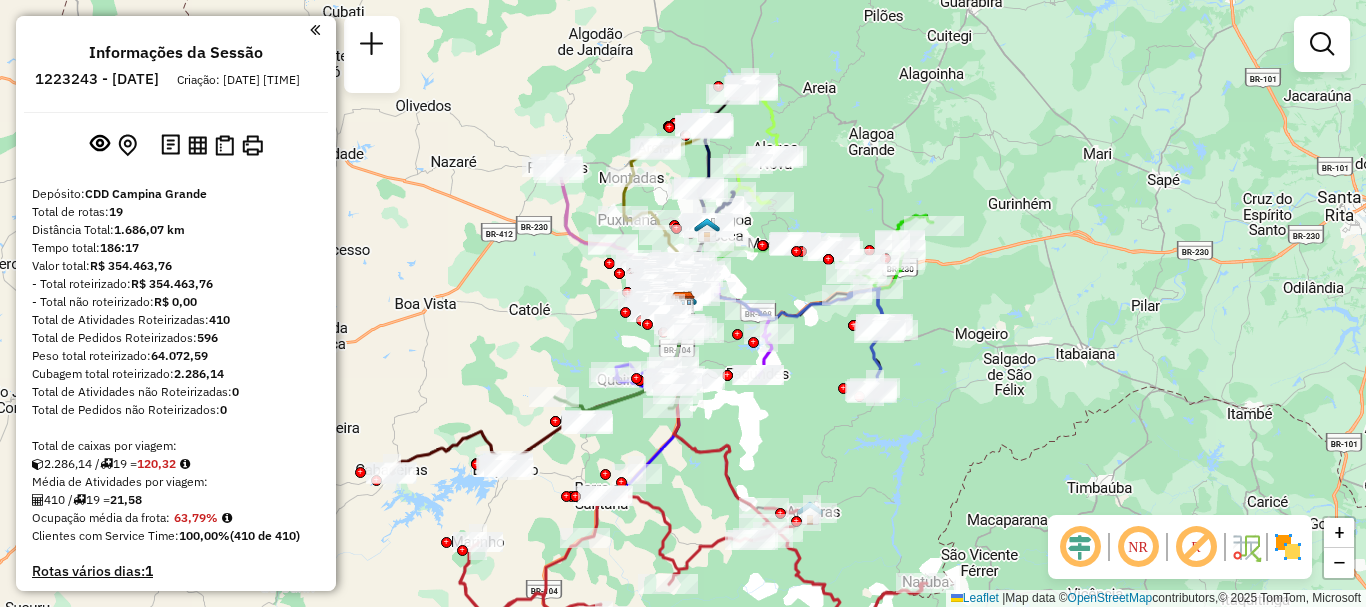 click 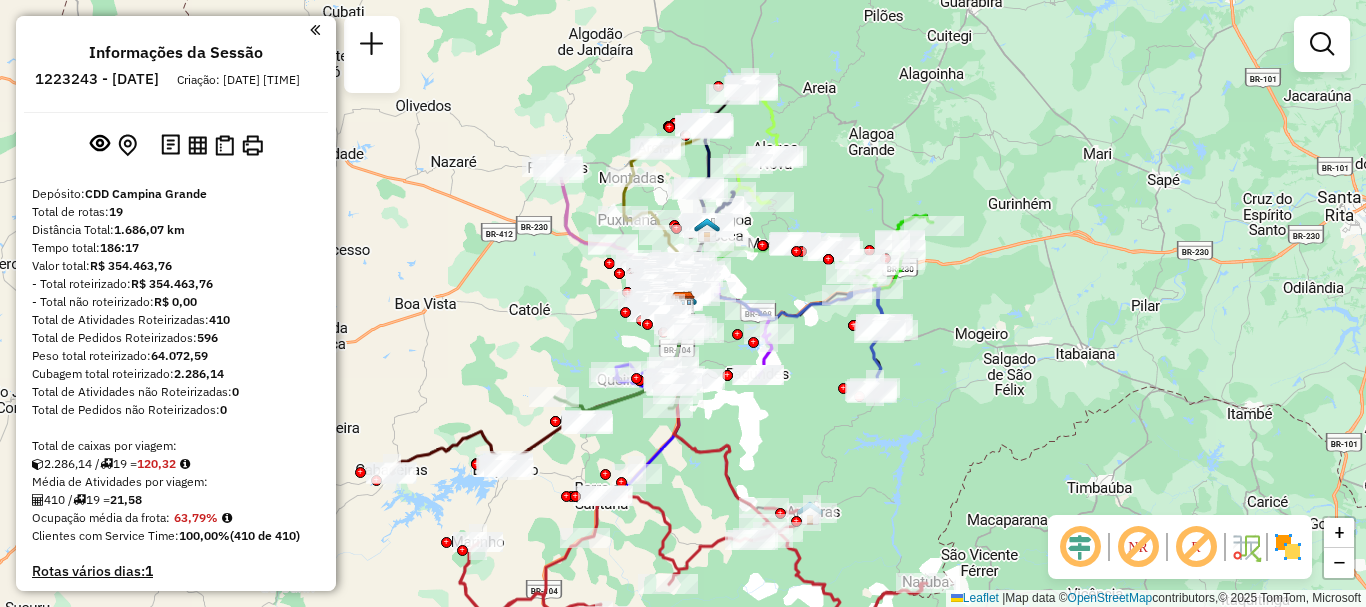 scroll, scrollTop: 200, scrollLeft: 0, axis: vertical 